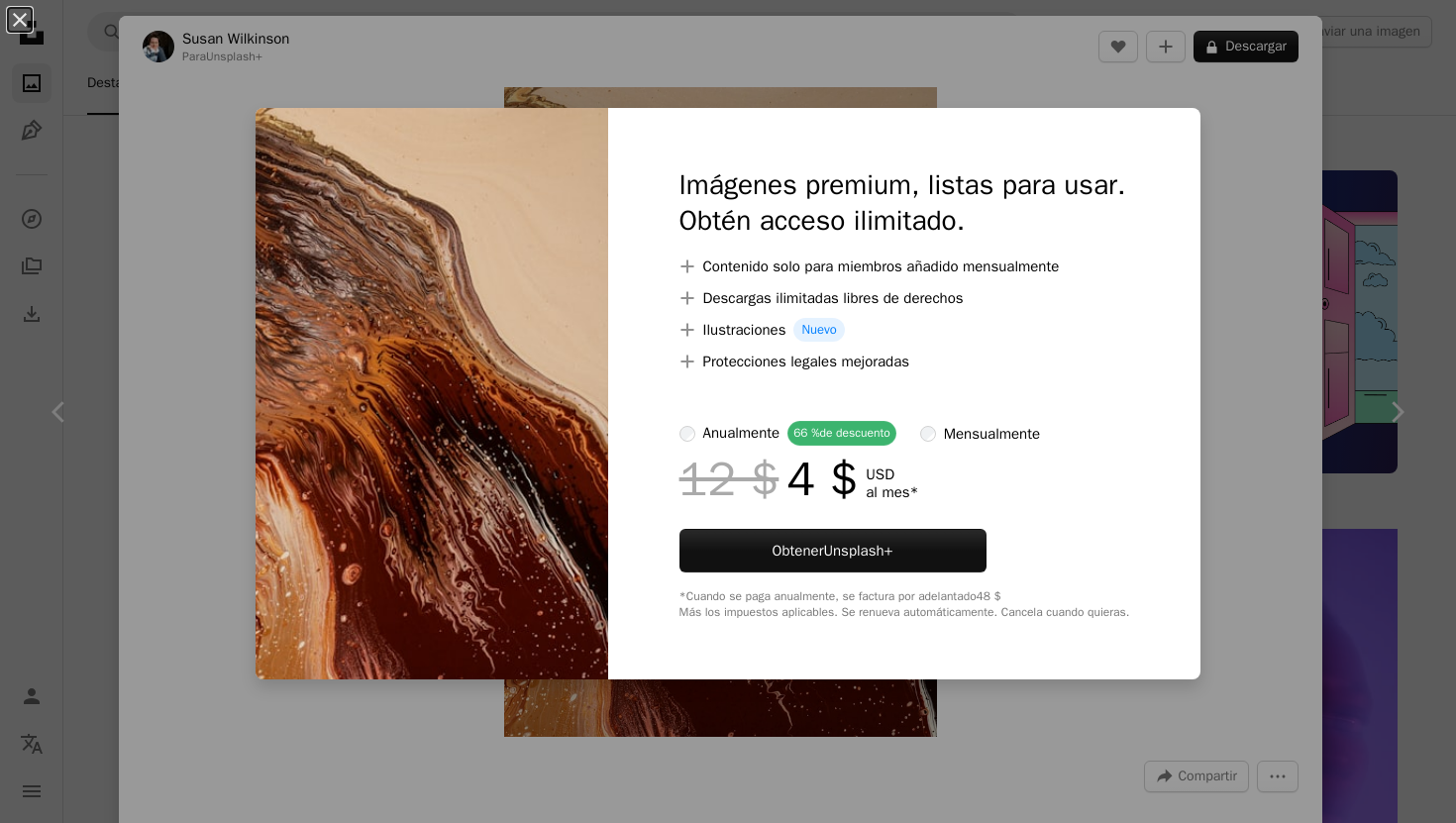 scroll, scrollTop: 8002, scrollLeft: 0, axis: vertical 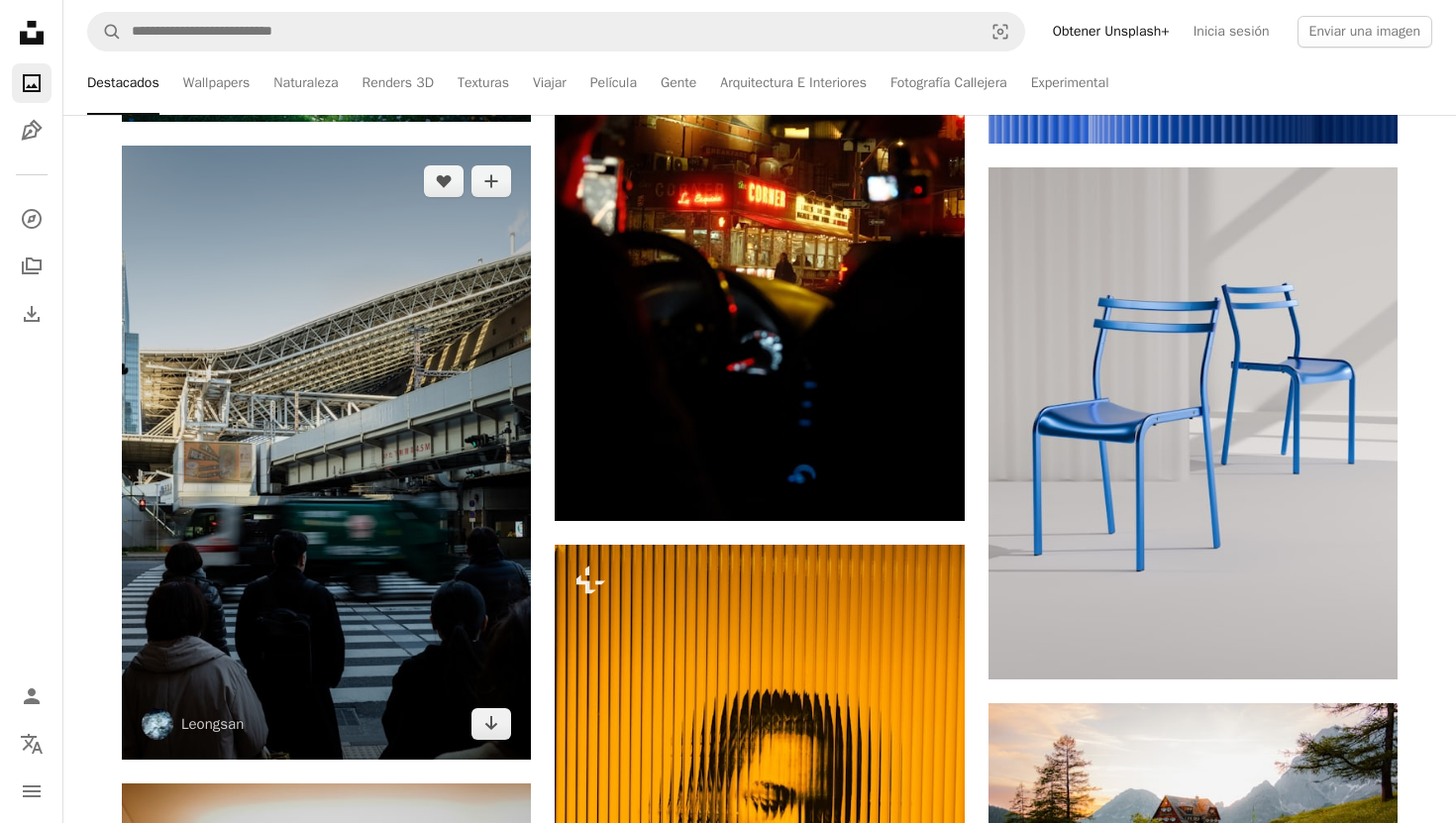 click at bounding box center (326, 453) 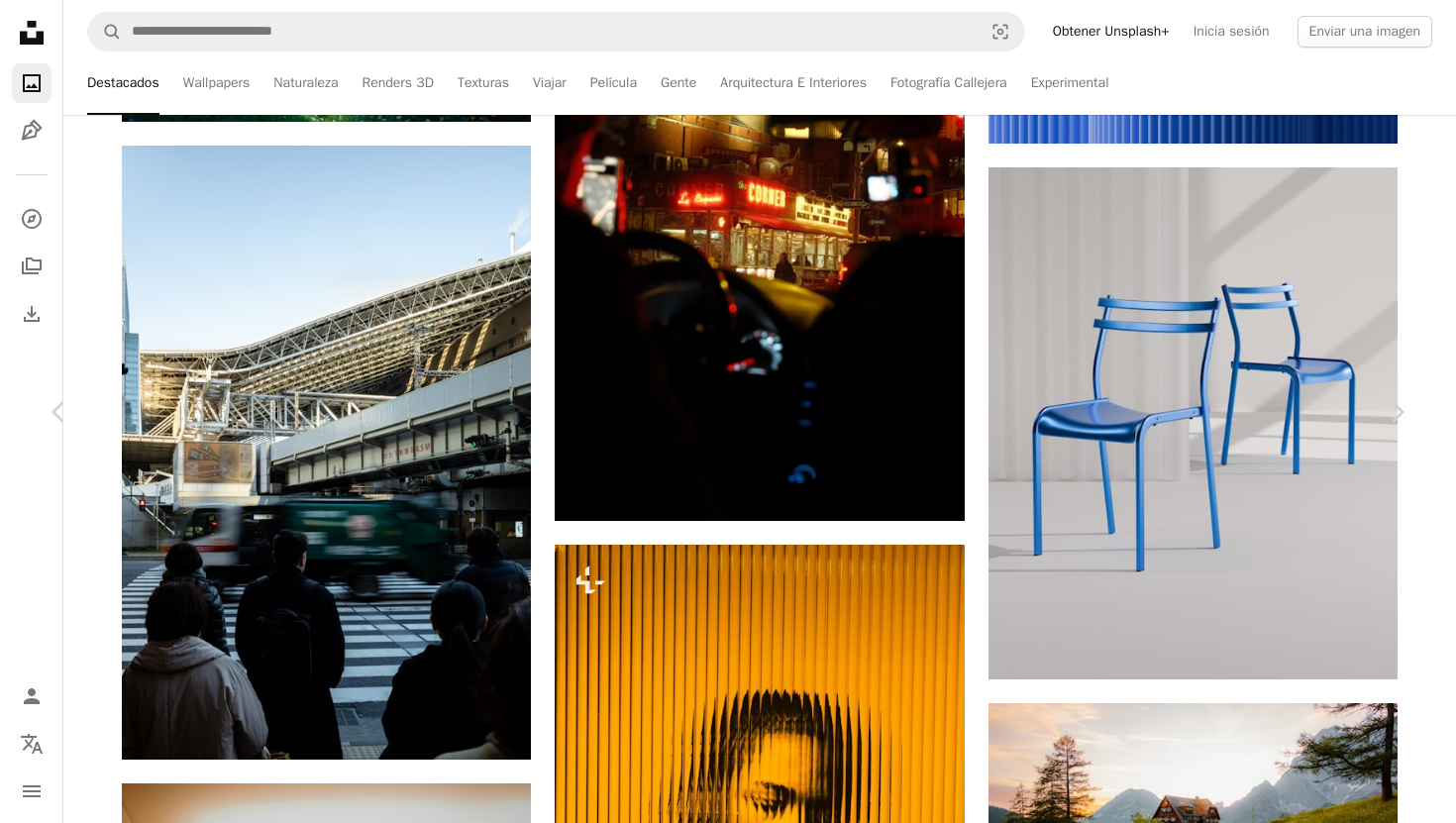 click on "Descargar gratis" at bounding box center [1202, 3340] 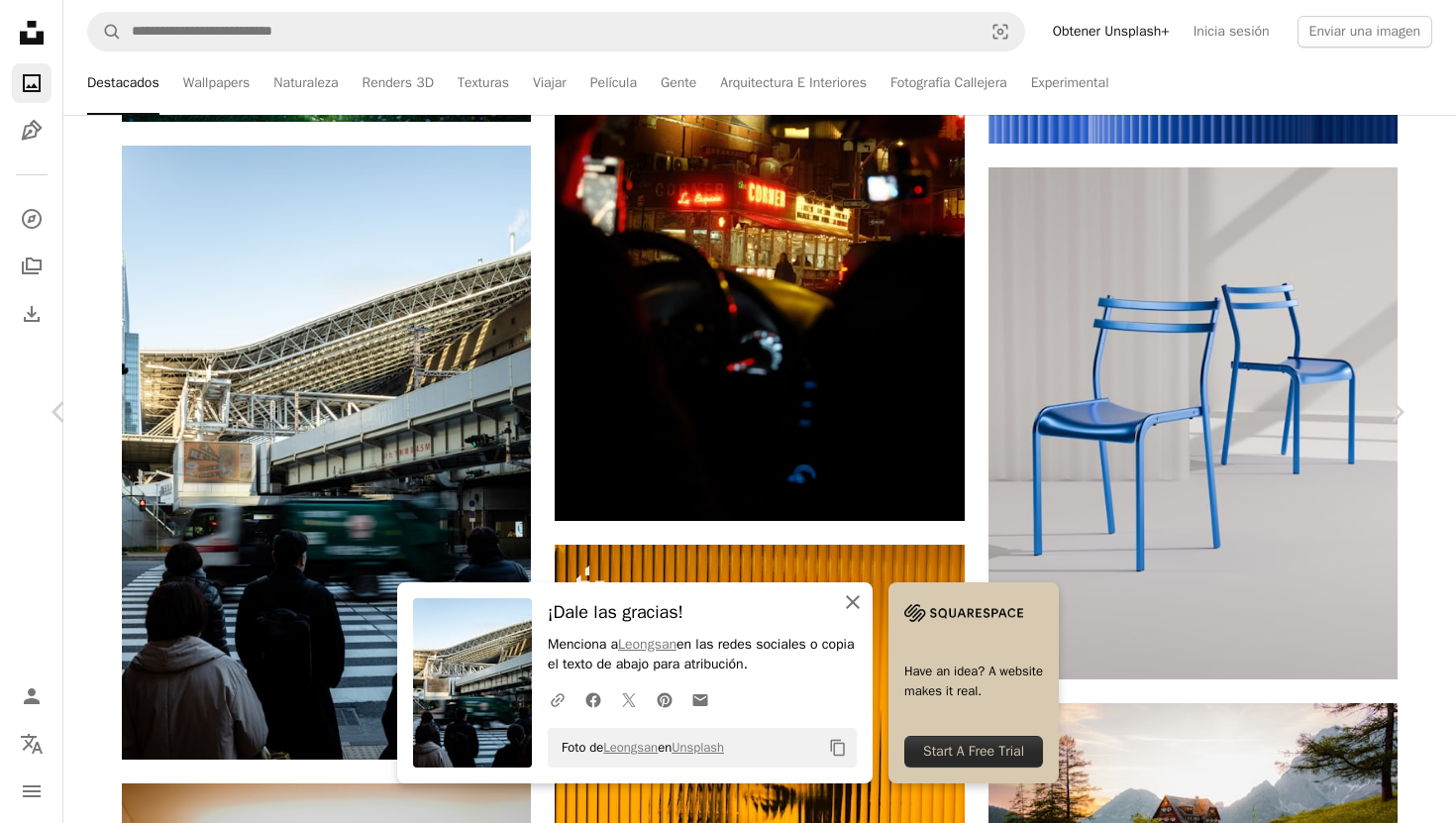 click 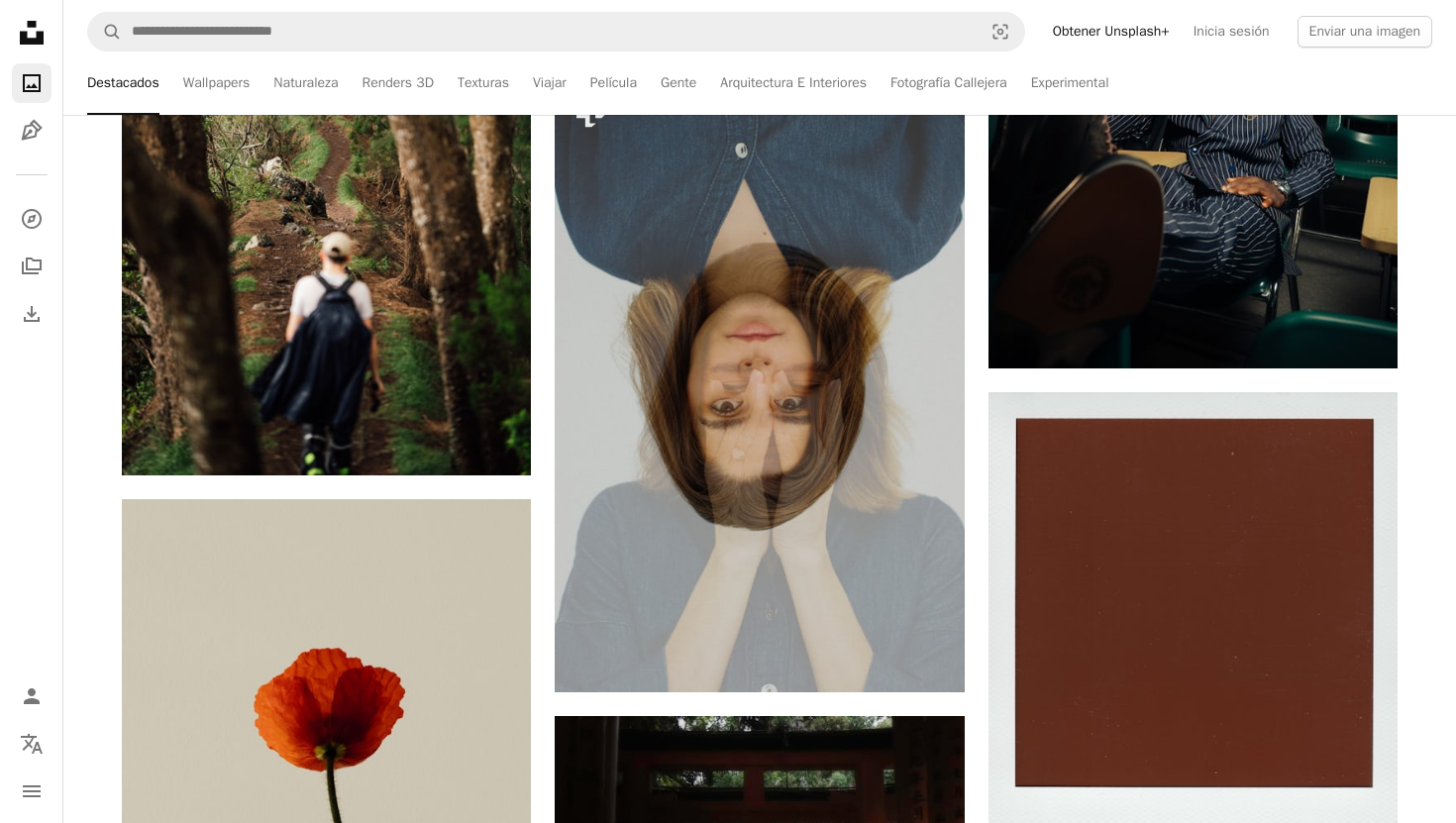 scroll, scrollTop: 21468, scrollLeft: 0, axis: vertical 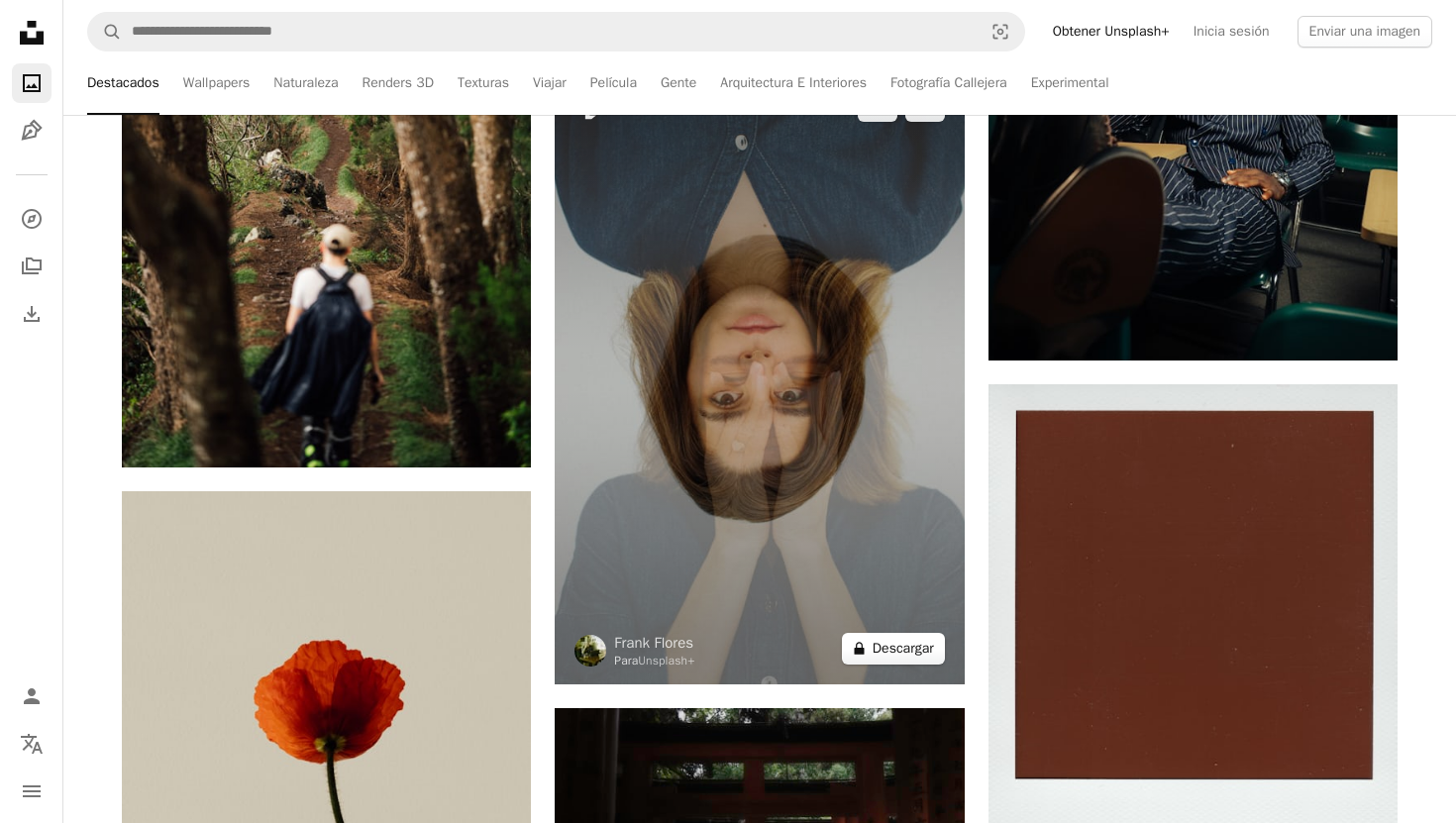 click on "A lock Descargar" at bounding box center [893, 649] 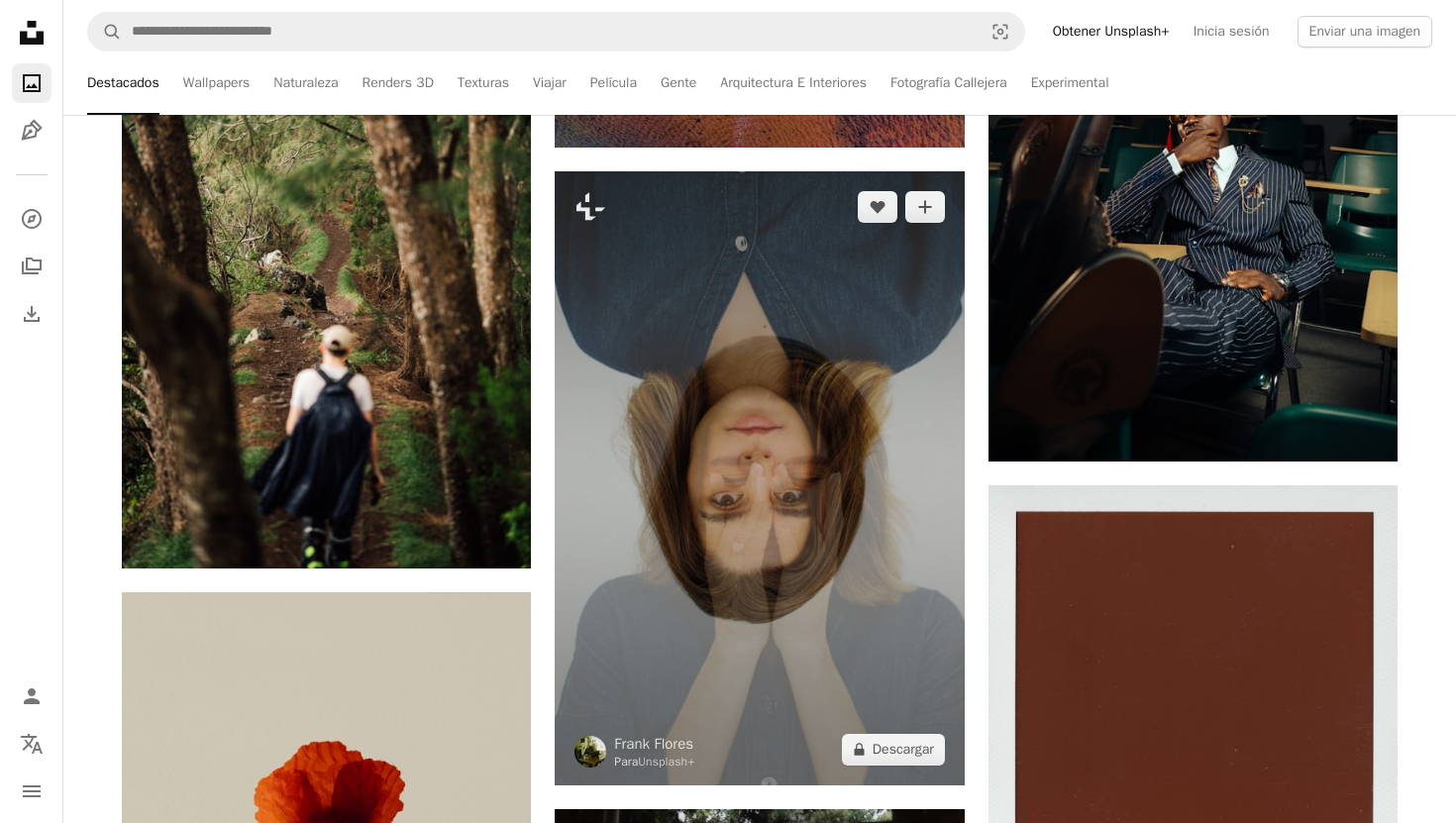 scroll, scrollTop: 21360, scrollLeft: 0, axis: vertical 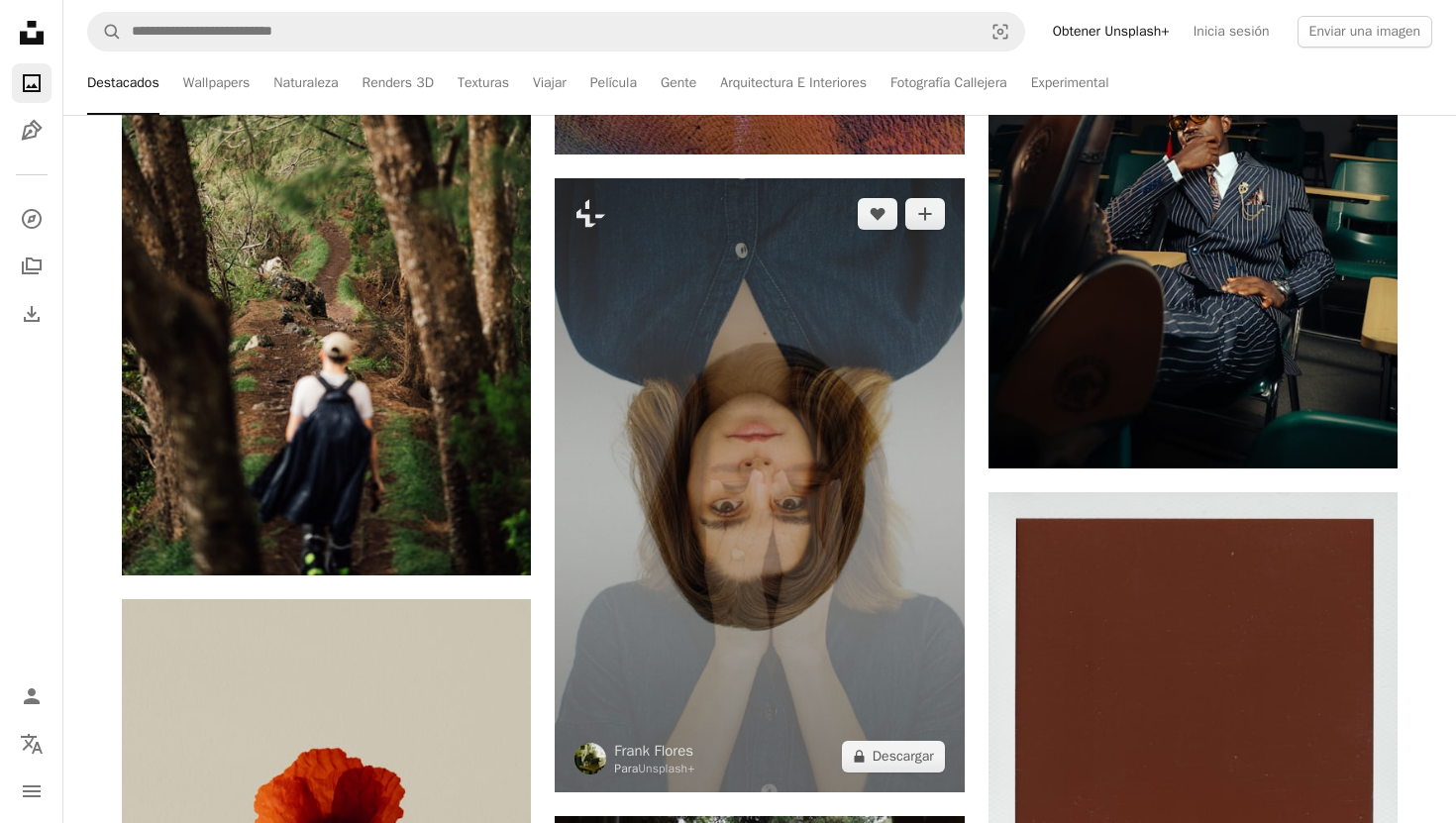click at bounding box center (759, 485) 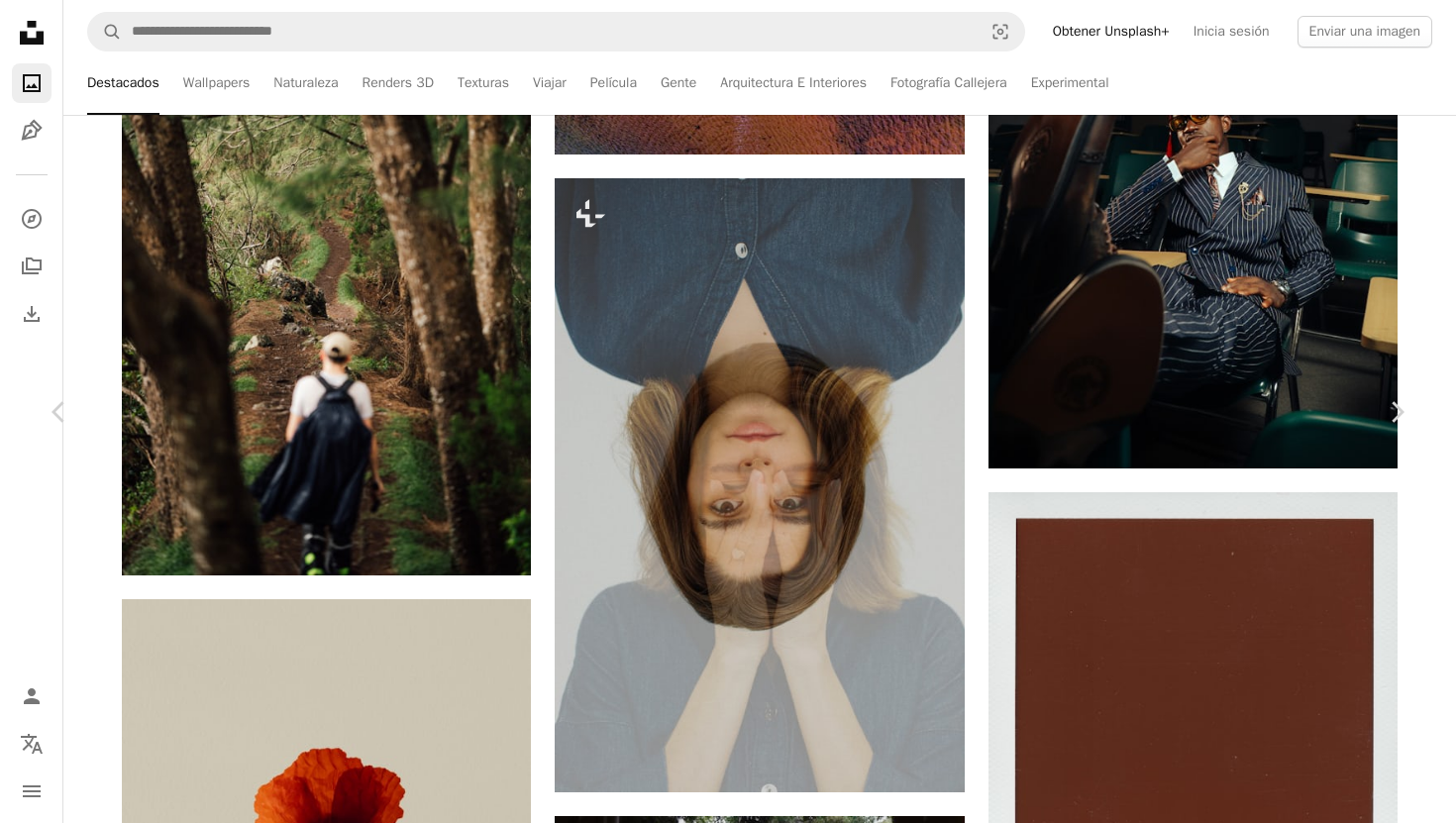 click on "A lock Descargar" at bounding box center (1246, 4832) 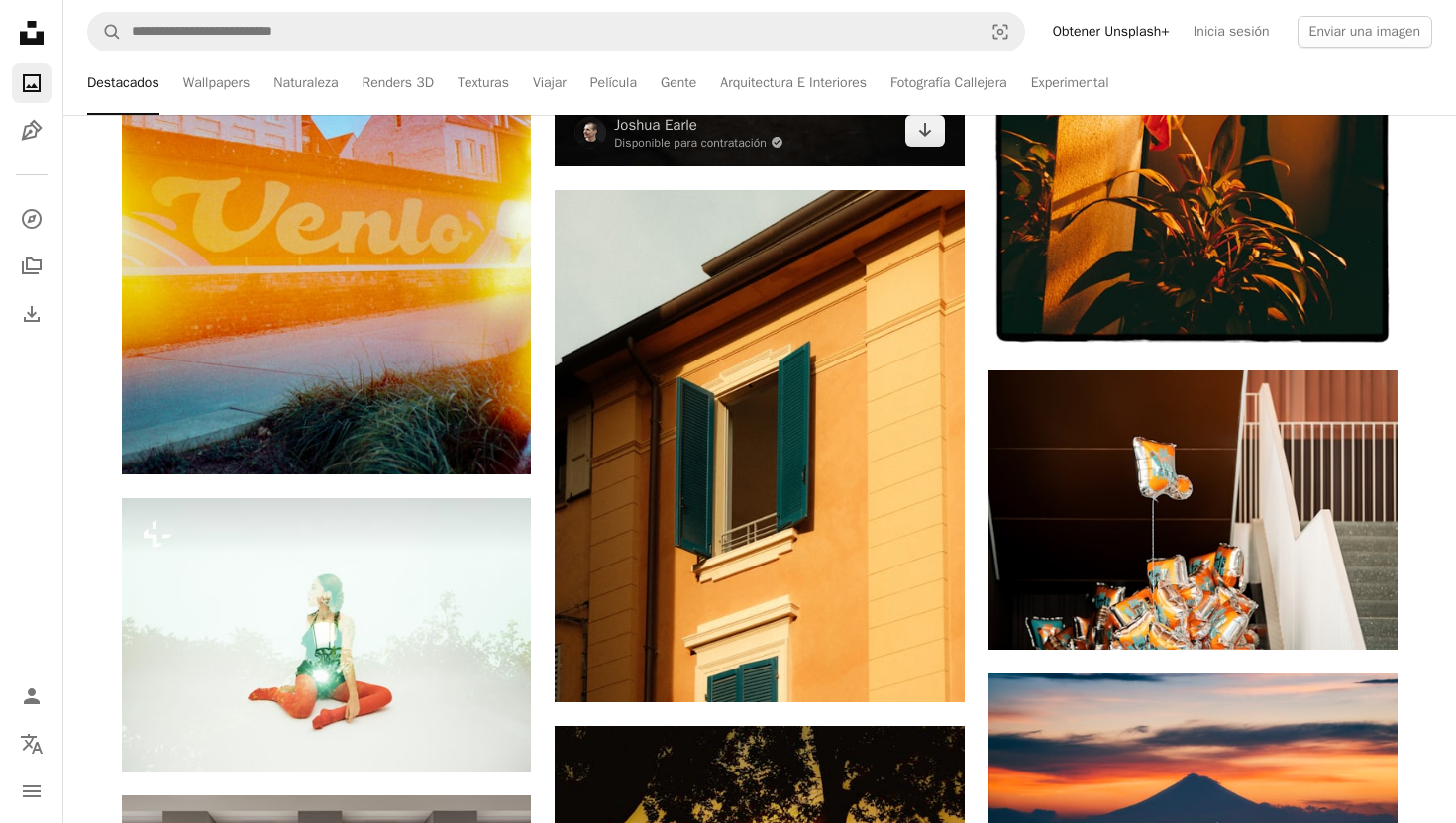 scroll, scrollTop: 22625, scrollLeft: 0, axis: vertical 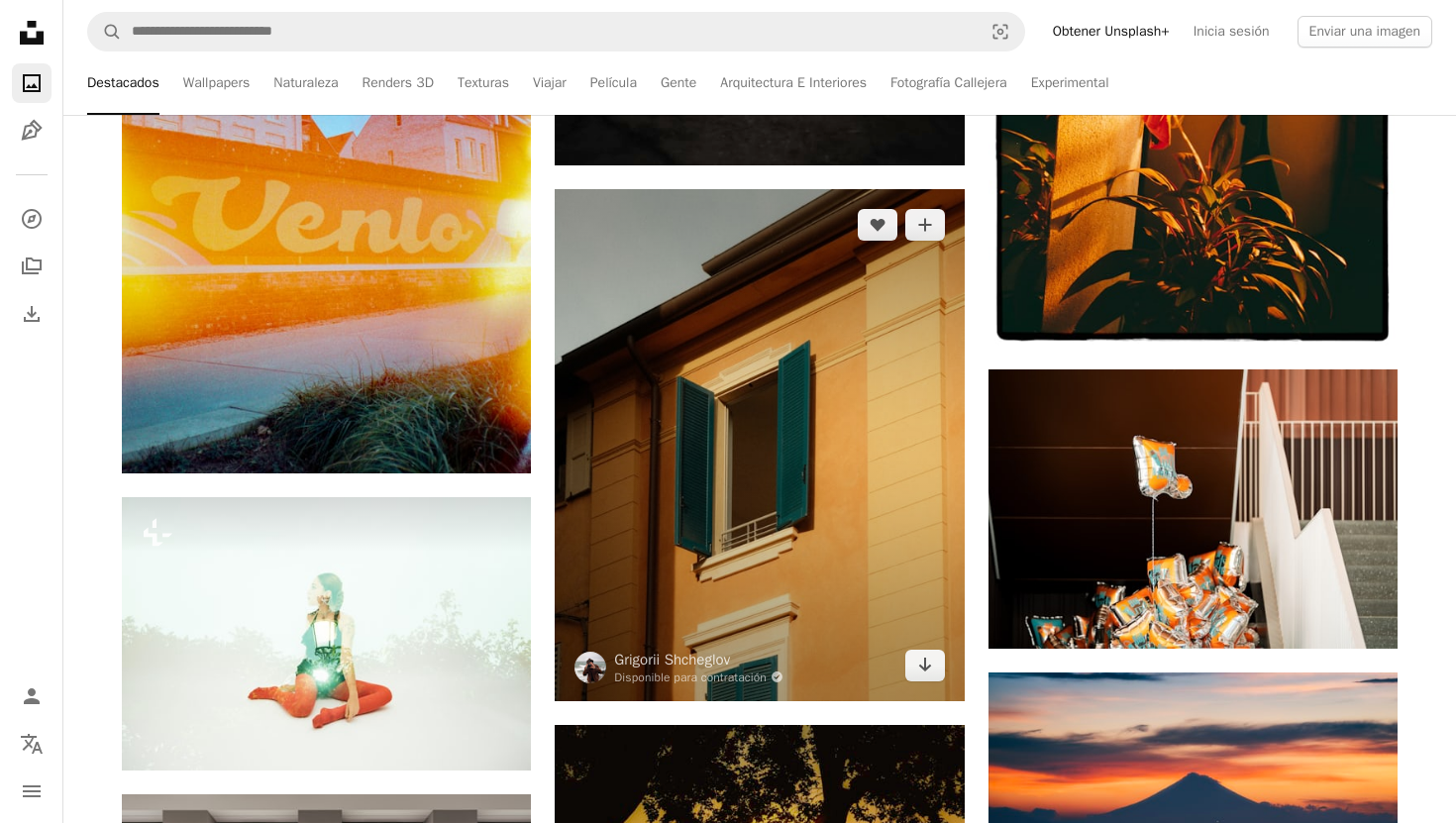 click at bounding box center (759, 445) 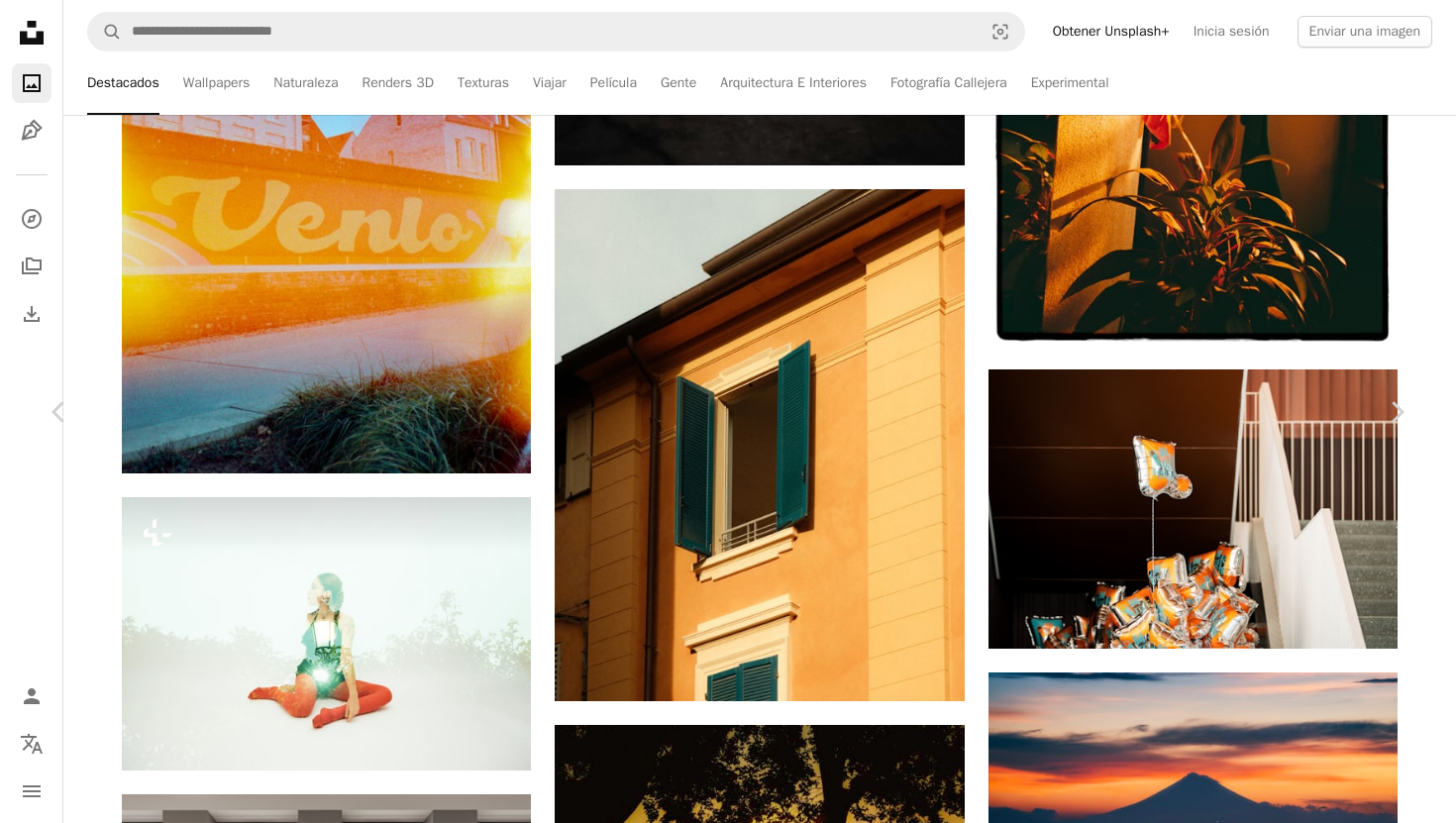 click on "Descargar gratis" at bounding box center (1202, 3567) 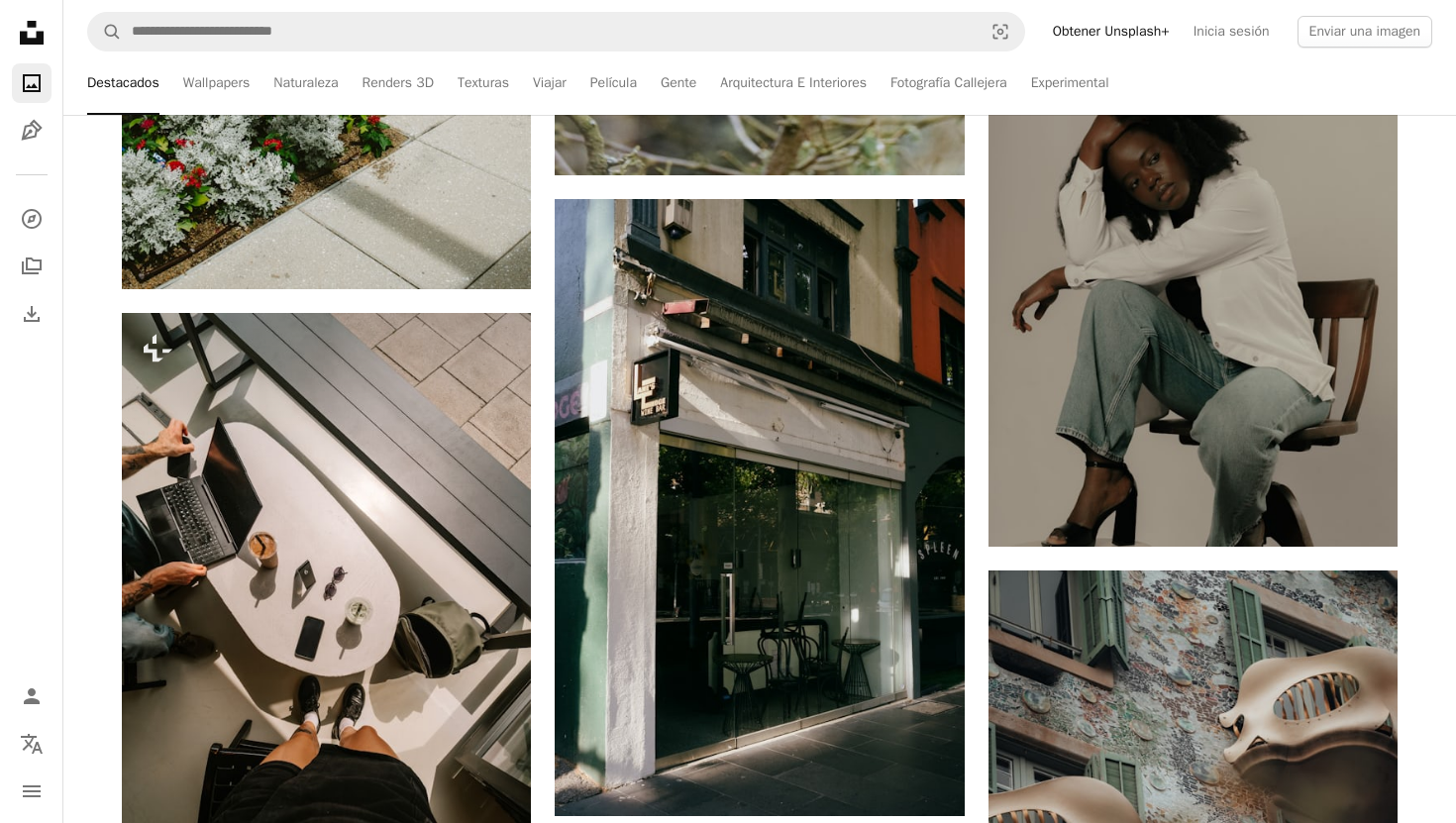 scroll, scrollTop: 35015, scrollLeft: 0, axis: vertical 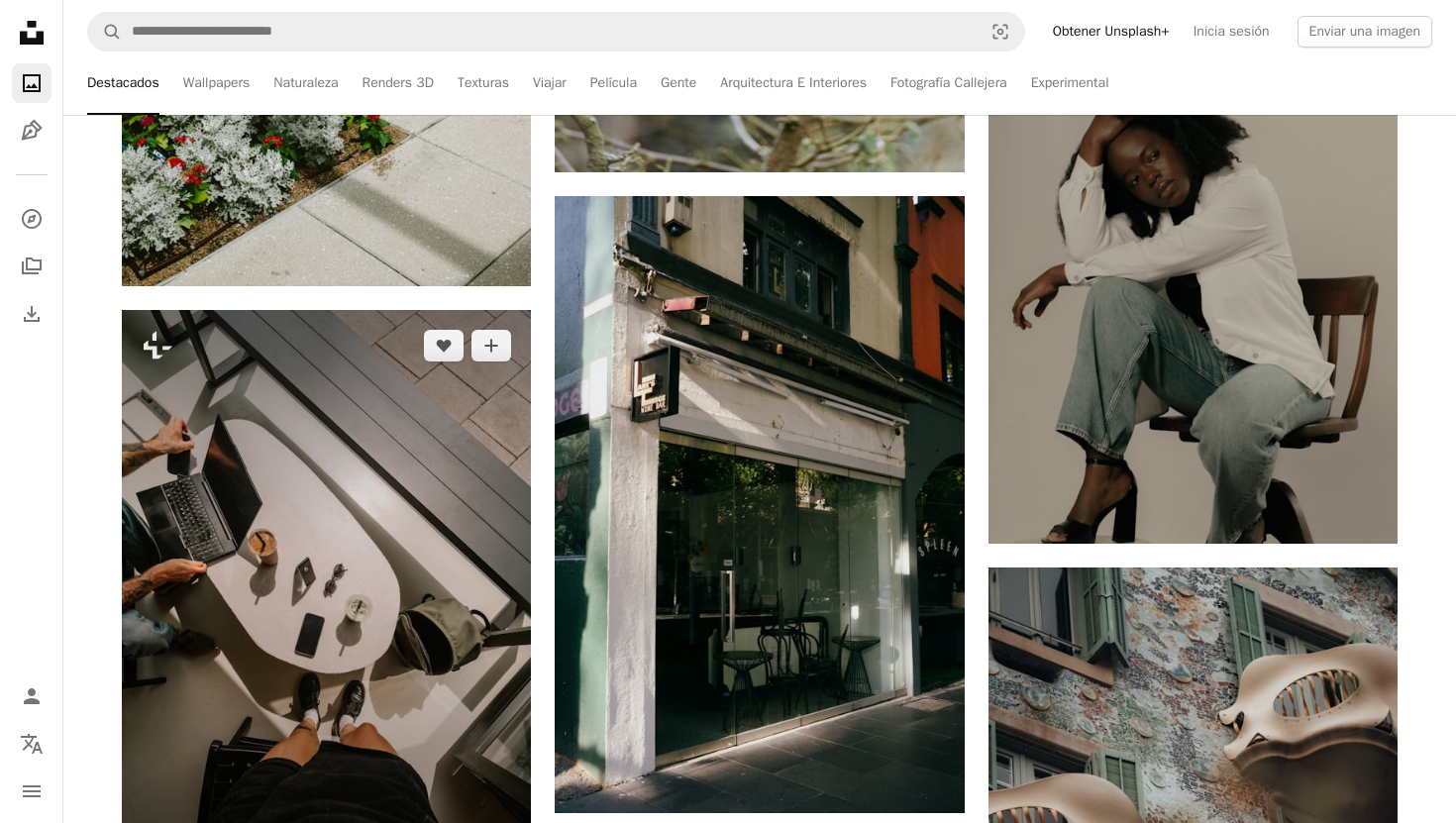 click at bounding box center [326, 594] 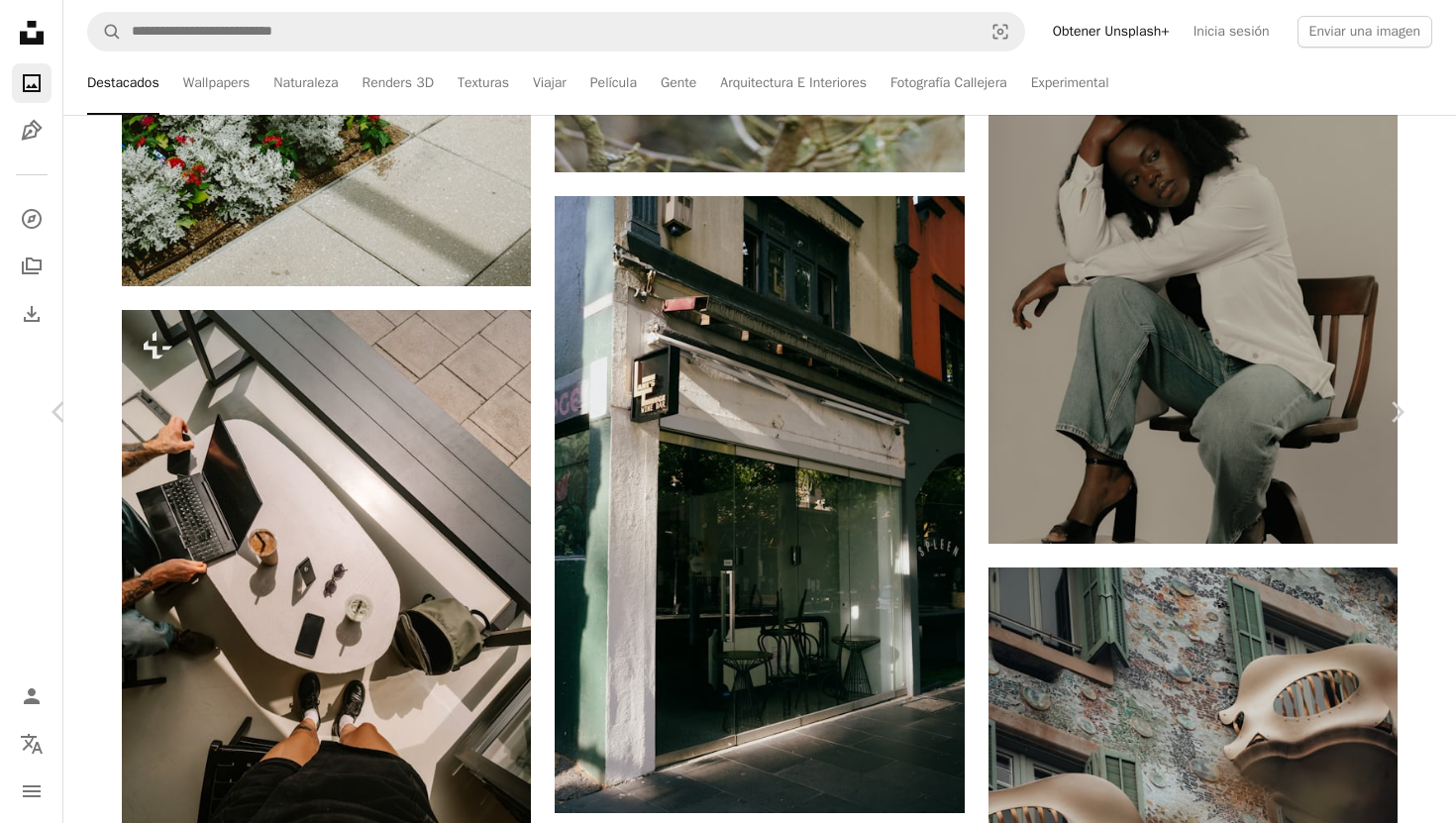 click on "A lock Descargar" at bounding box center (1246, 3941) 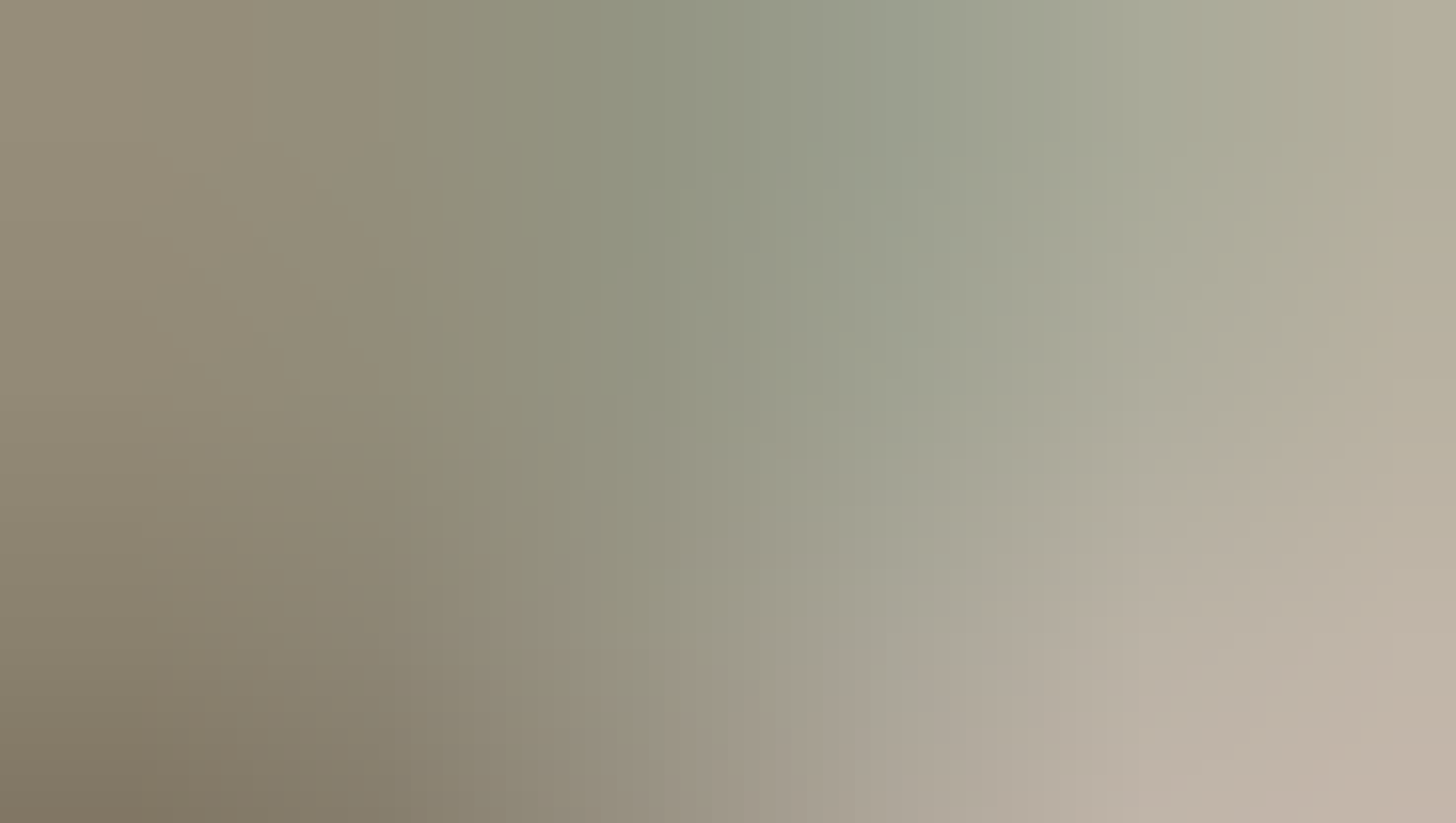scroll, scrollTop: 602, scrollLeft: 0, axis: vertical 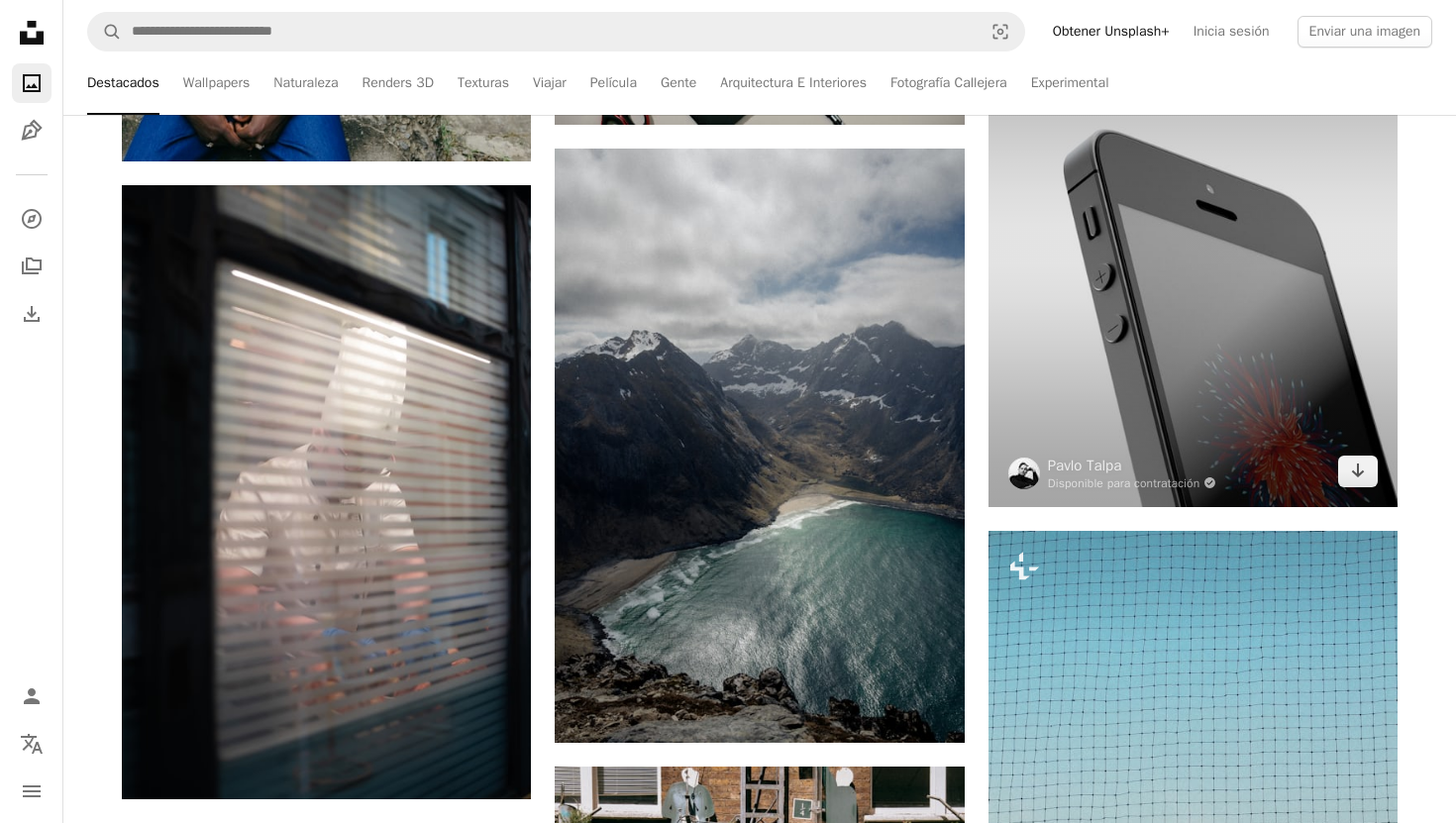 click at bounding box center (1193, 251) 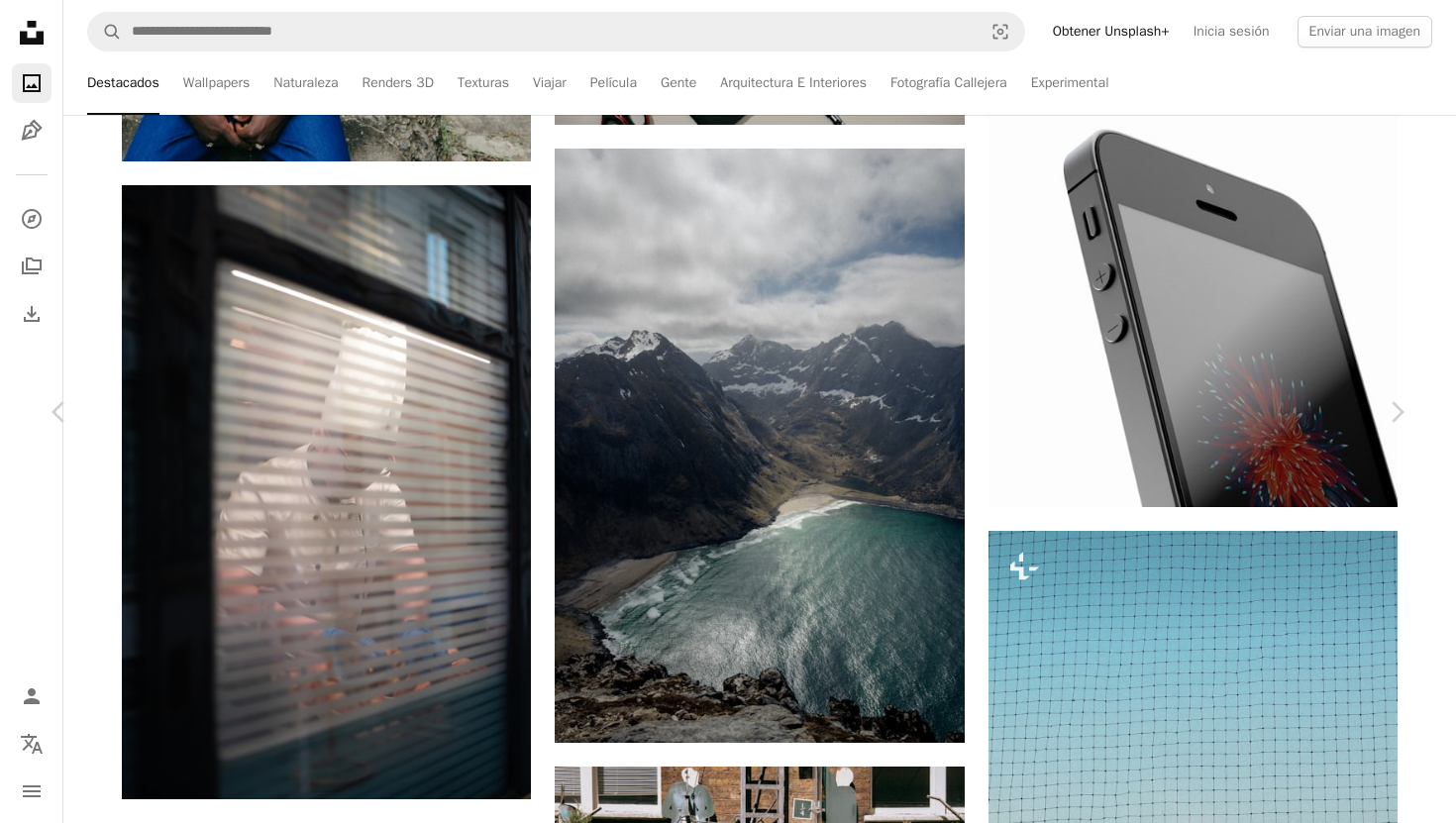 click on "Descargar gratis" at bounding box center [1202, 3473] 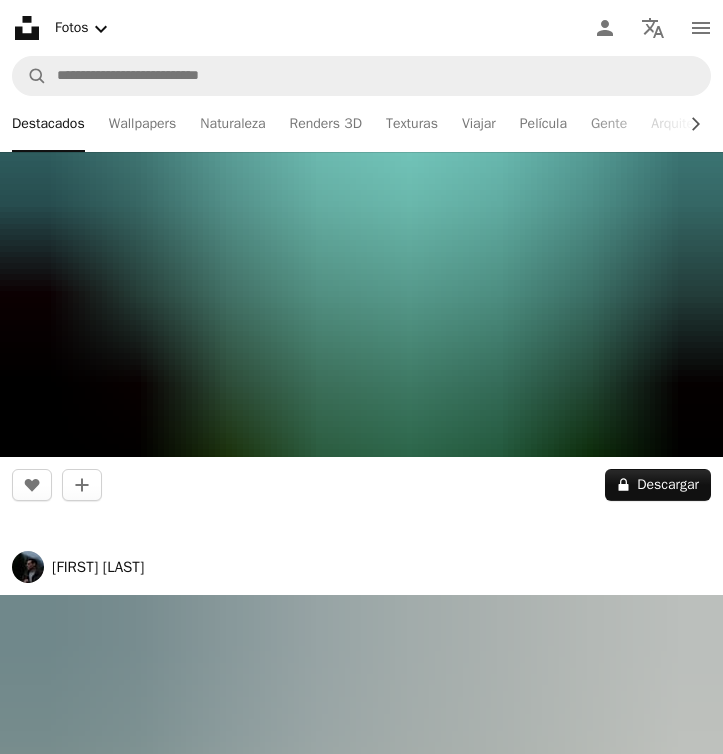 scroll, scrollTop: 427151, scrollLeft: 0, axis: vertical 